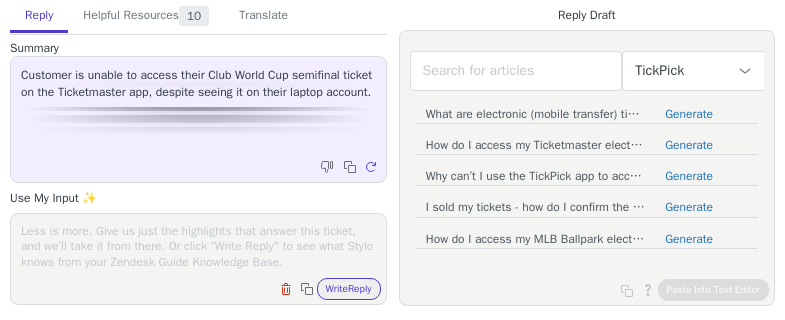 scroll, scrollTop: 0, scrollLeft: 0, axis: both 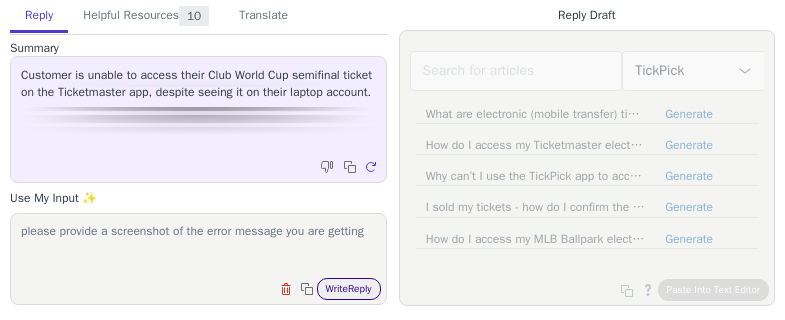 type on "please provide a screenshot of the error message you are getting" 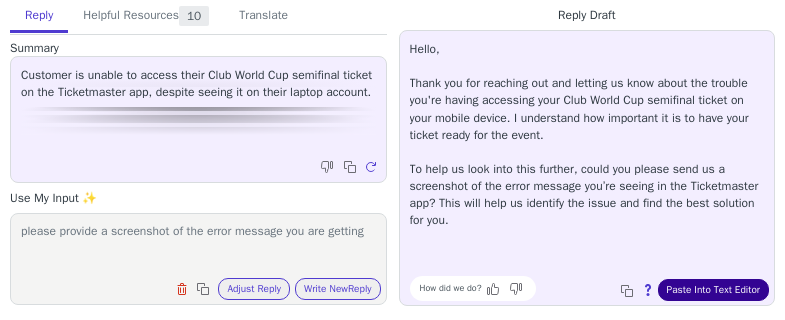 click on "Paste Into Text Editor" at bounding box center [713, 290] 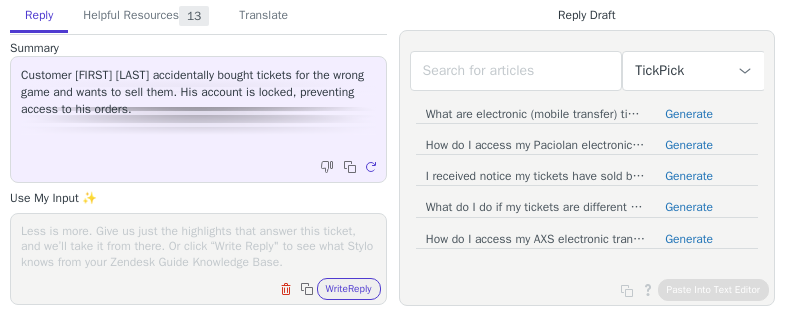 scroll, scrollTop: 0, scrollLeft: 0, axis: both 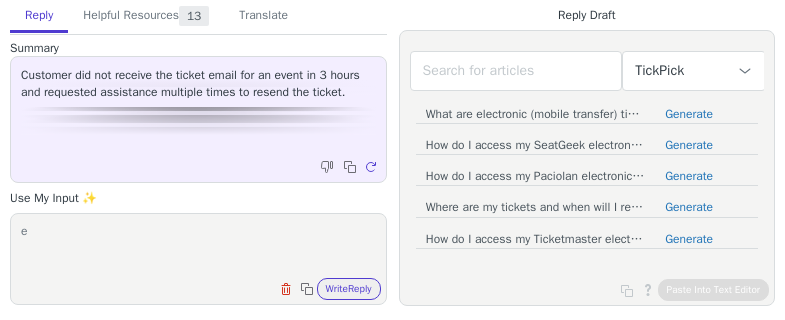 click on "e" at bounding box center [198, 246] 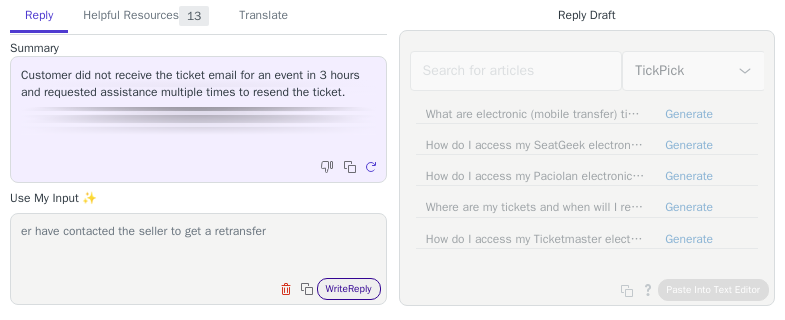 type on "er have contacted the seller to get a retransfer" 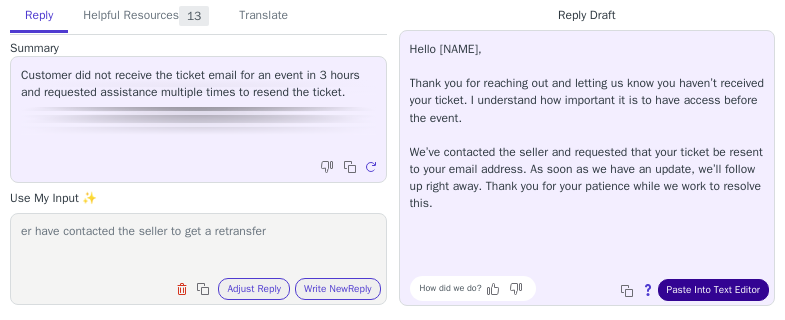 click on "Paste Into Text Editor" at bounding box center [713, 290] 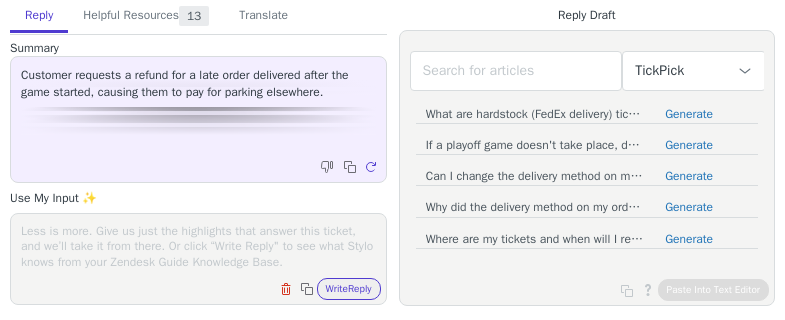 scroll, scrollTop: 0, scrollLeft: 0, axis: both 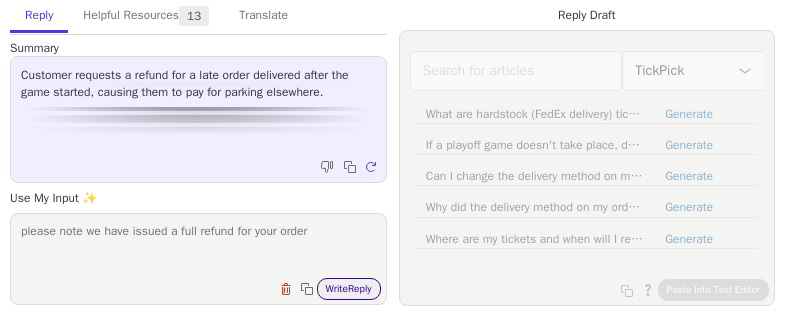 type on "please note we have issued a full refund for your order" 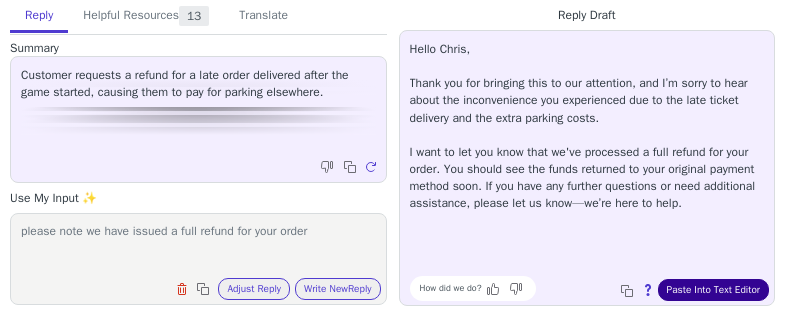 click on "Paste Into Text Editor" at bounding box center [713, 290] 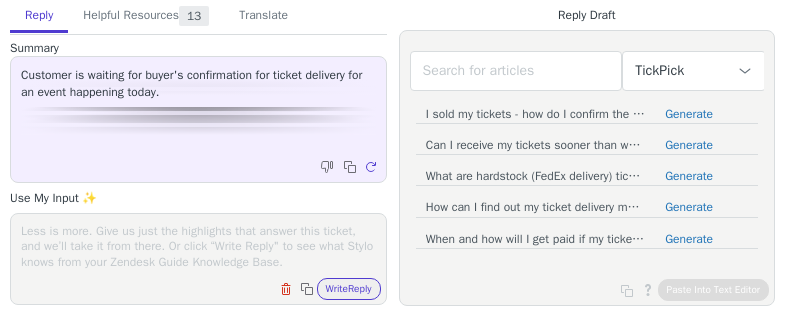 scroll, scrollTop: 0, scrollLeft: 0, axis: both 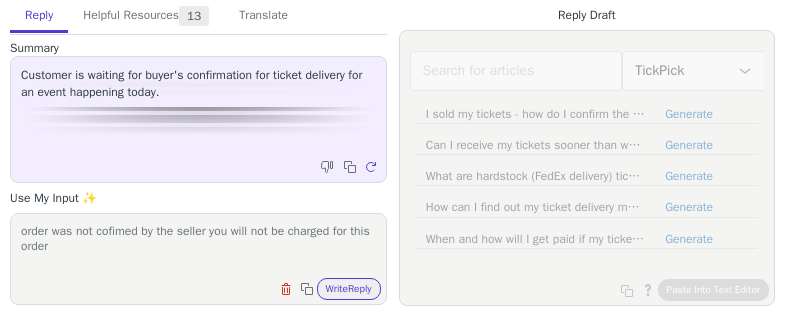 click on "order was not cofimed by the seller you will not be charged for this order" at bounding box center [198, 246] 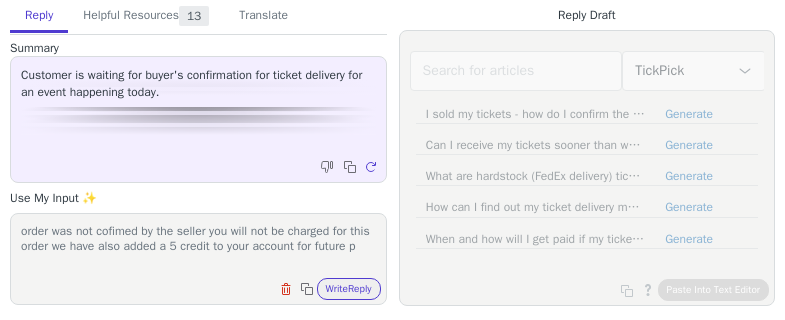 scroll, scrollTop: 1, scrollLeft: 0, axis: vertical 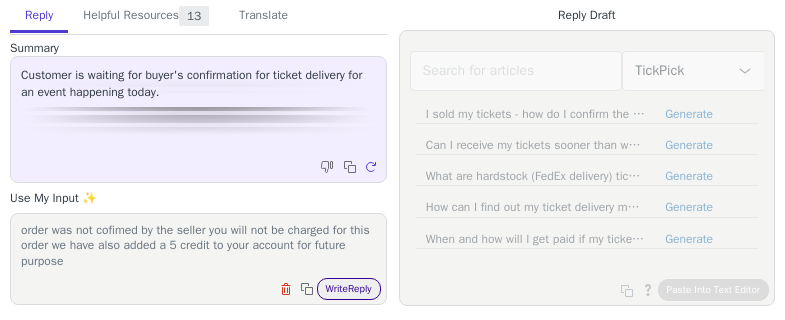 type on "order was not cofimed by the seller you will not be charged for this order we have also added a 5 credit to your account for future purpose" 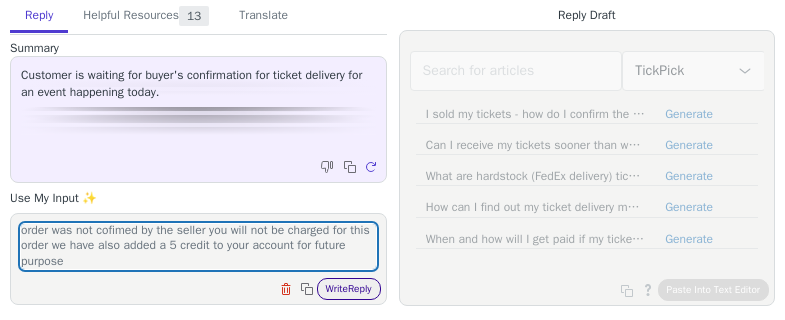 click on "Write  Reply" at bounding box center [349, 289] 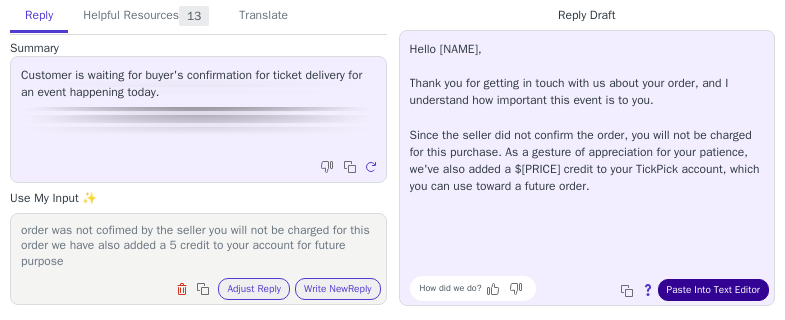 click on "Paste Into Text Editor" at bounding box center [713, 290] 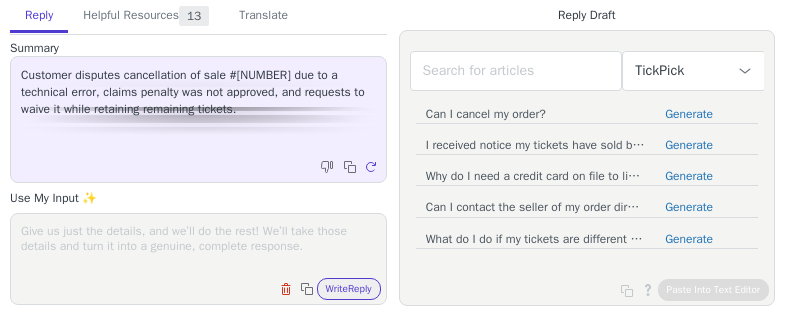 scroll, scrollTop: 0, scrollLeft: 0, axis: both 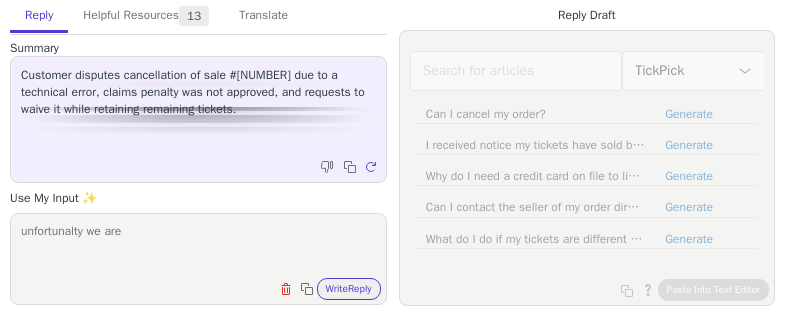 click on "unfortunalty we are" at bounding box center (198, 246) 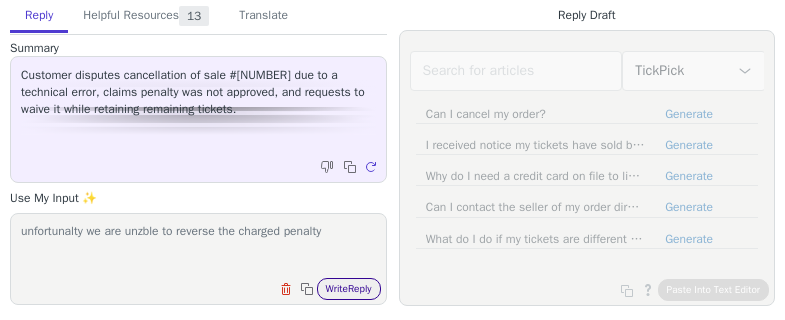 type on "unfortunalty we are unzble to reverse the charged penalty" 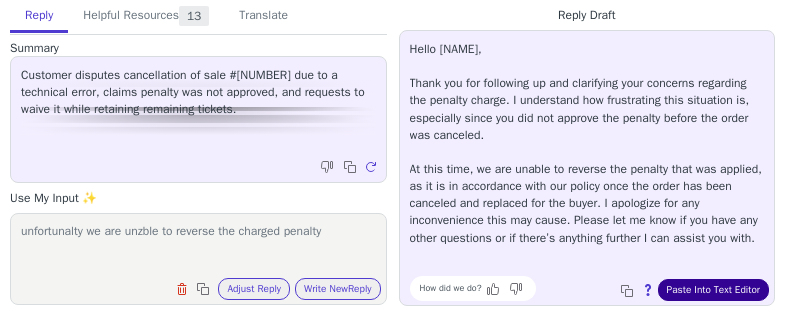 click on "Paste Into Text Editor" at bounding box center [713, 290] 